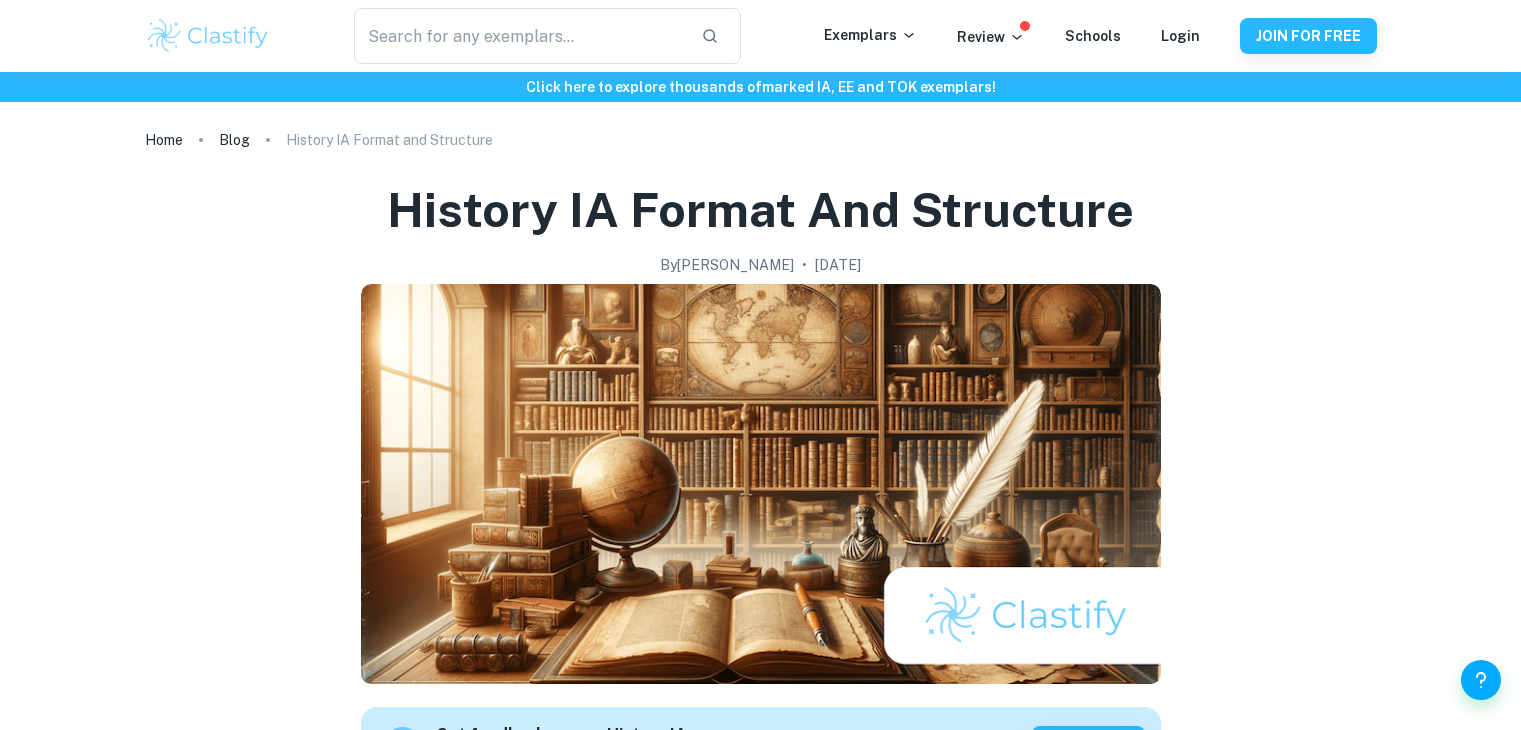 scroll, scrollTop: 1983, scrollLeft: 0, axis: vertical 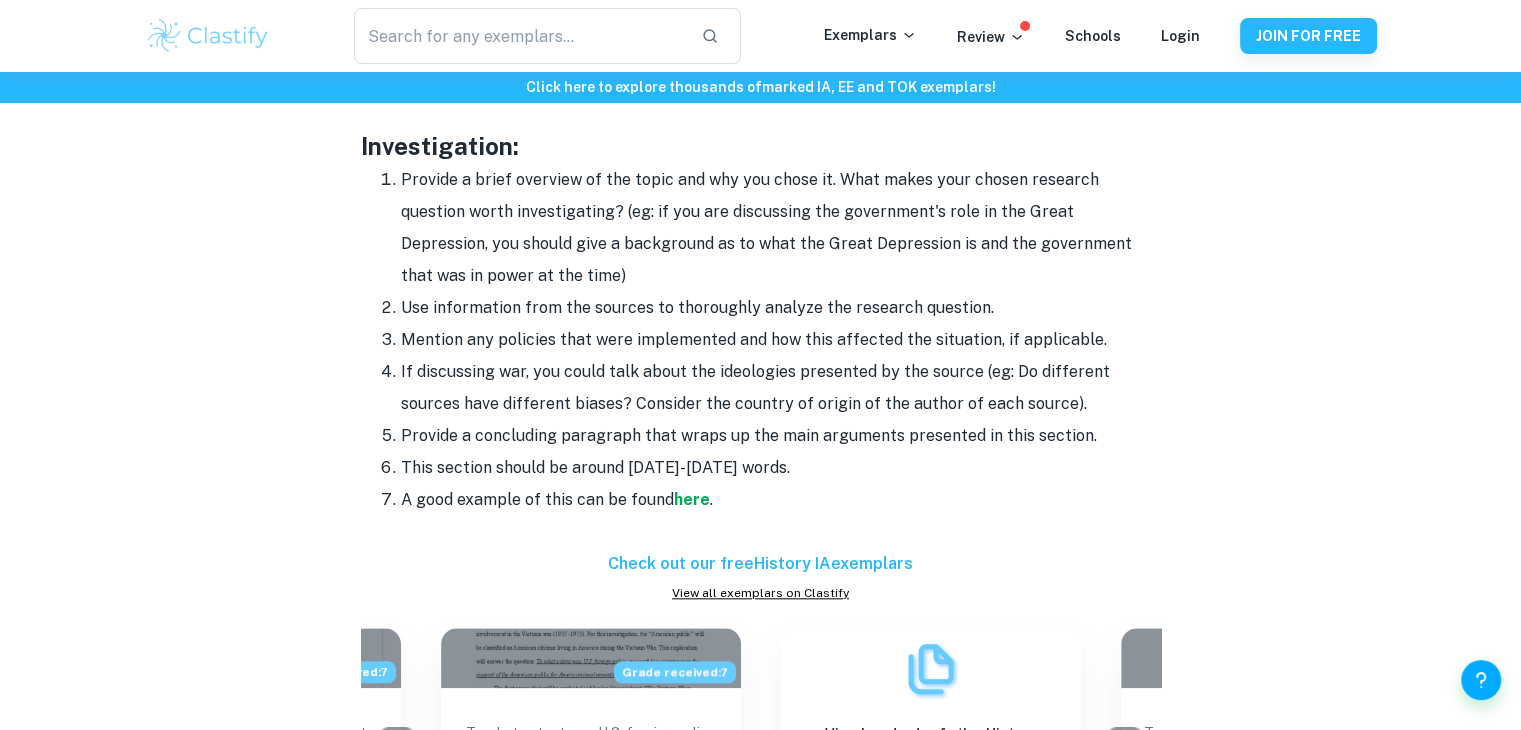 click on "If discussing war, you could talk about the ideologies presented by the source (eg: Do different sources have different biases? Consider the country of origin of the author of each source)." at bounding box center [781, 388] 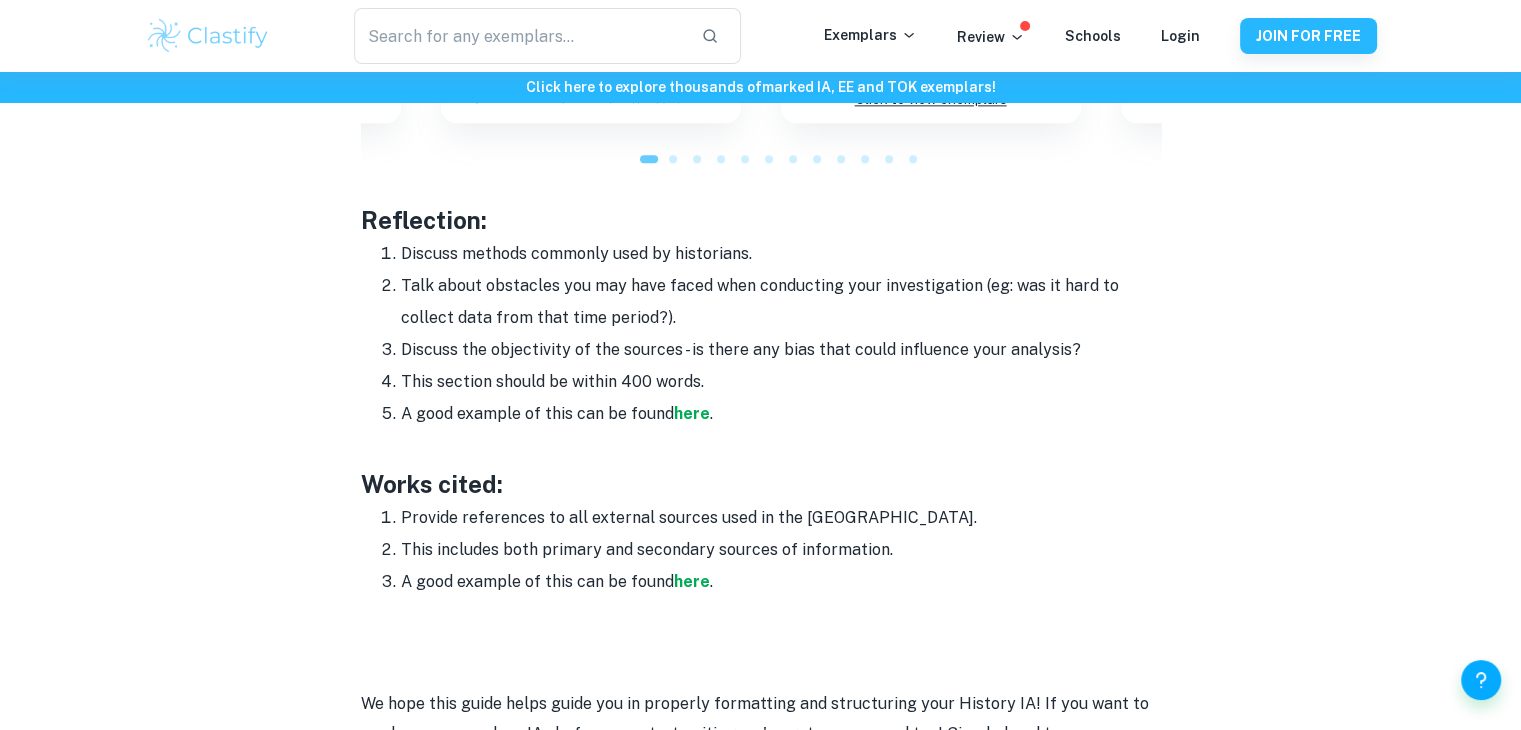 scroll, scrollTop: 2697, scrollLeft: 0, axis: vertical 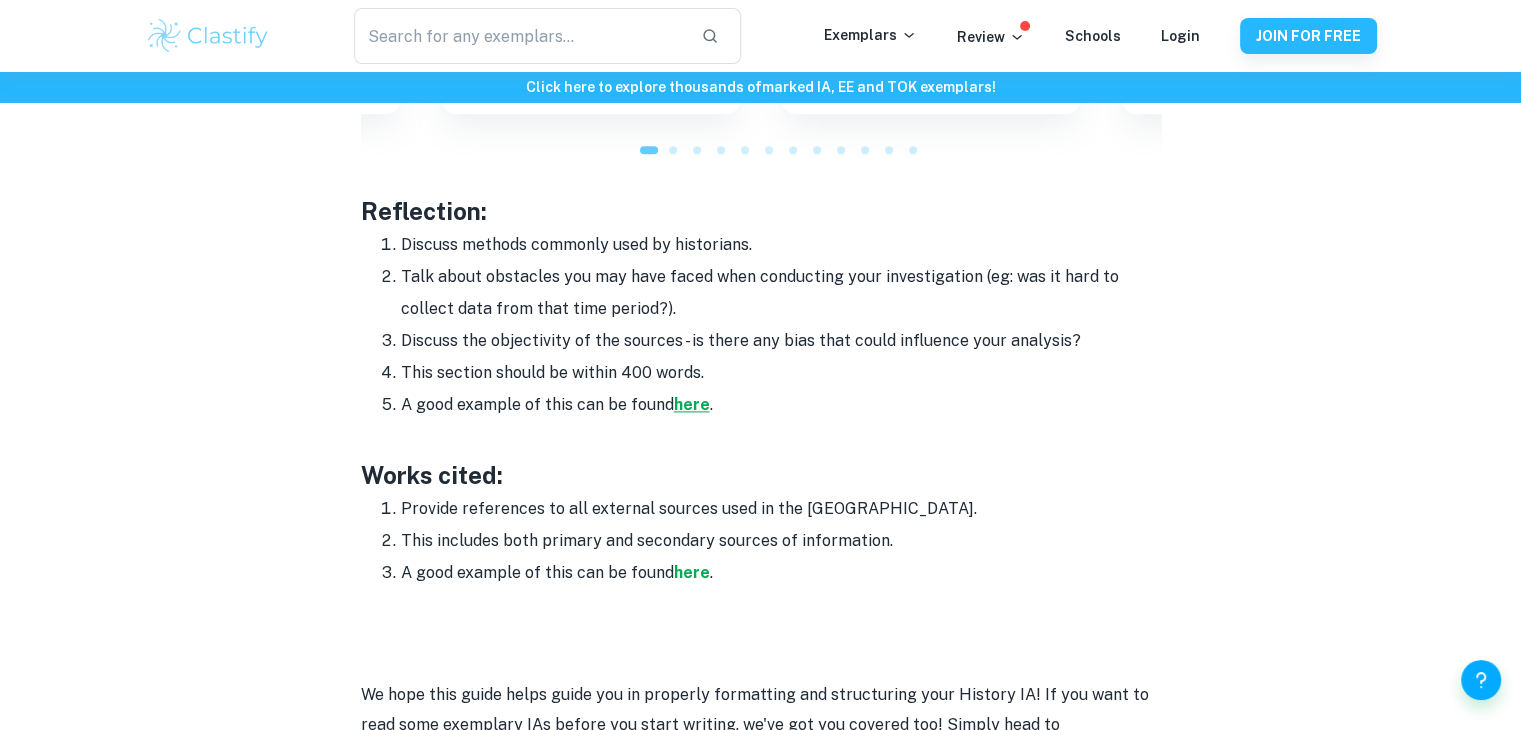 click on "here" at bounding box center (692, 404) 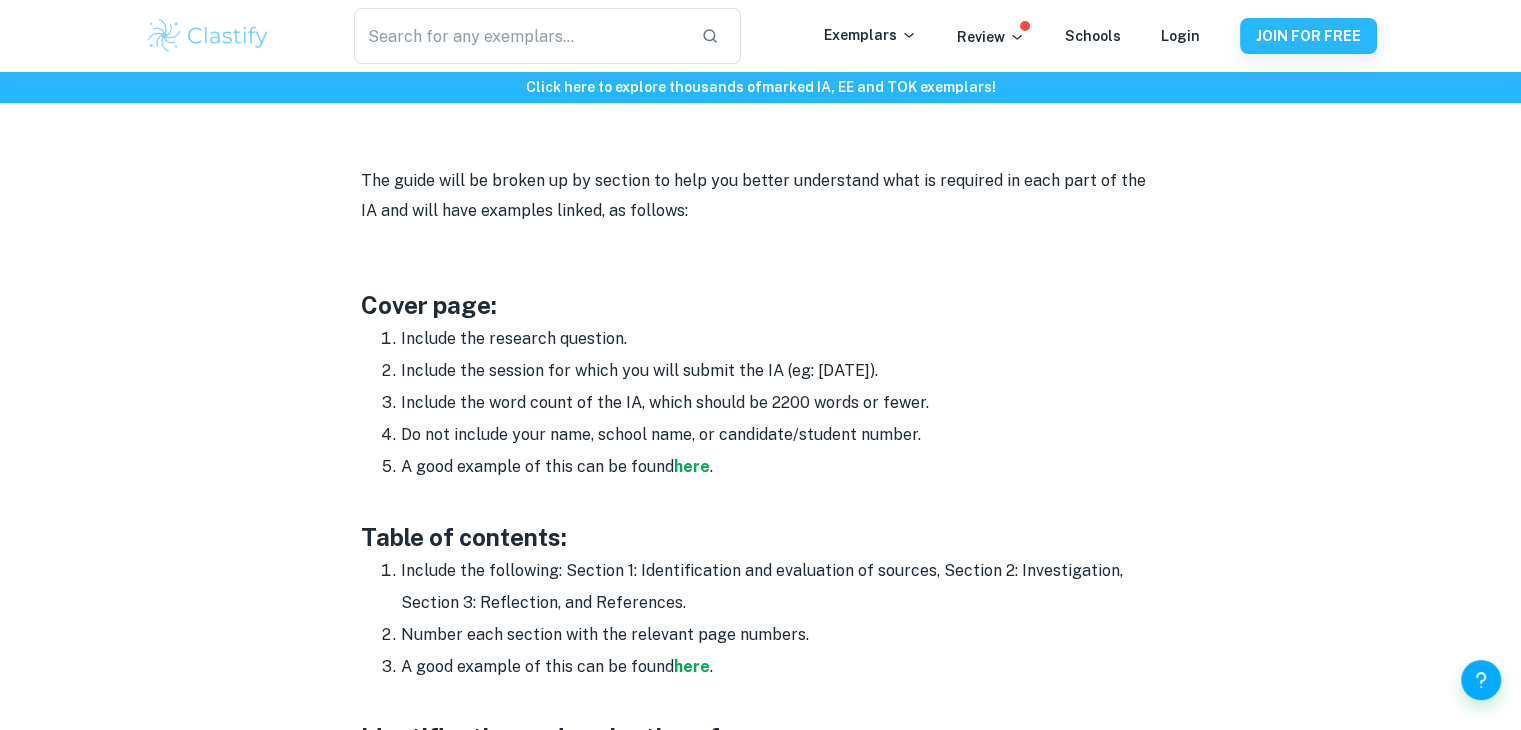 scroll, scrollTop: 1006, scrollLeft: 0, axis: vertical 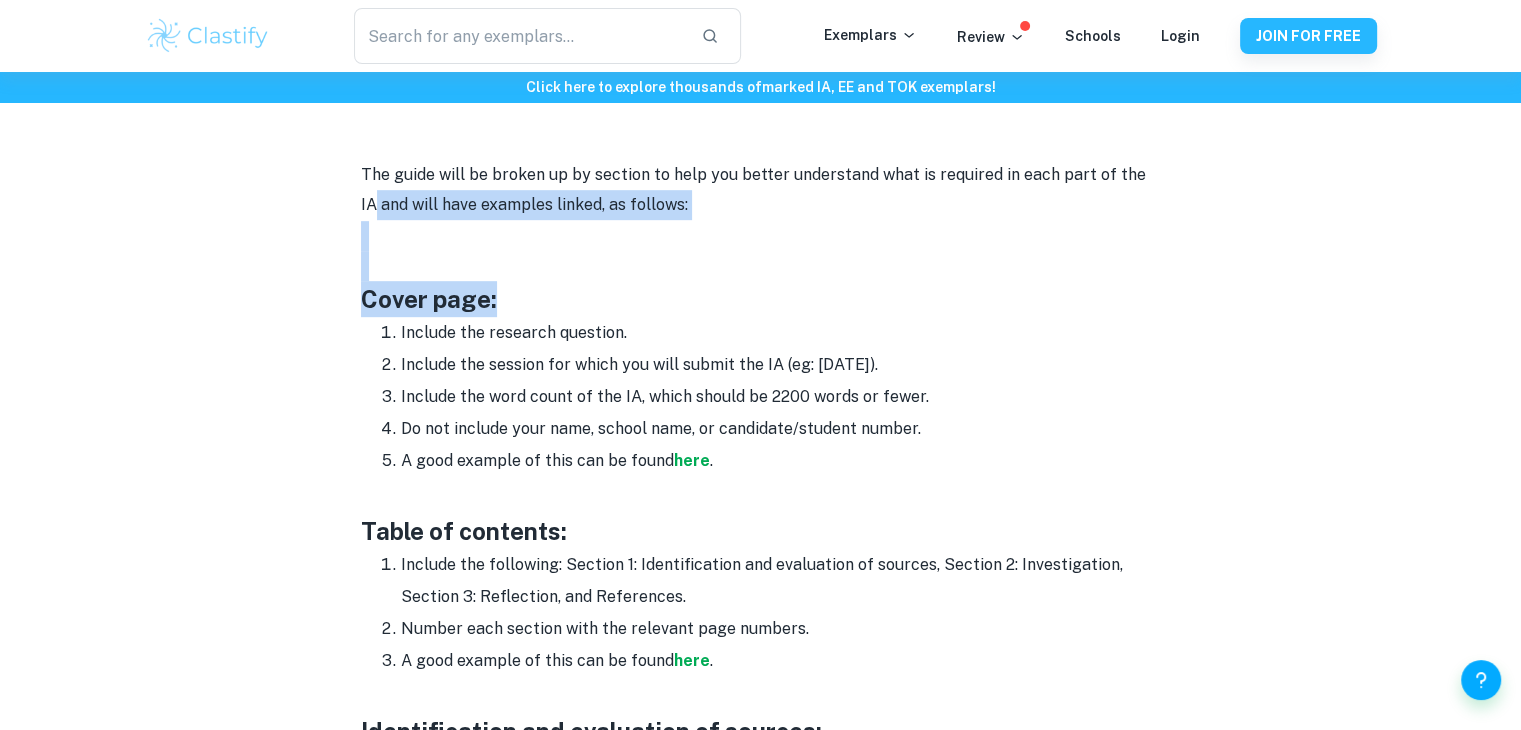 drag, startPoint x: 1486, startPoint y: 182, endPoint x: 1470, endPoint y: 283, distance: 102.259476 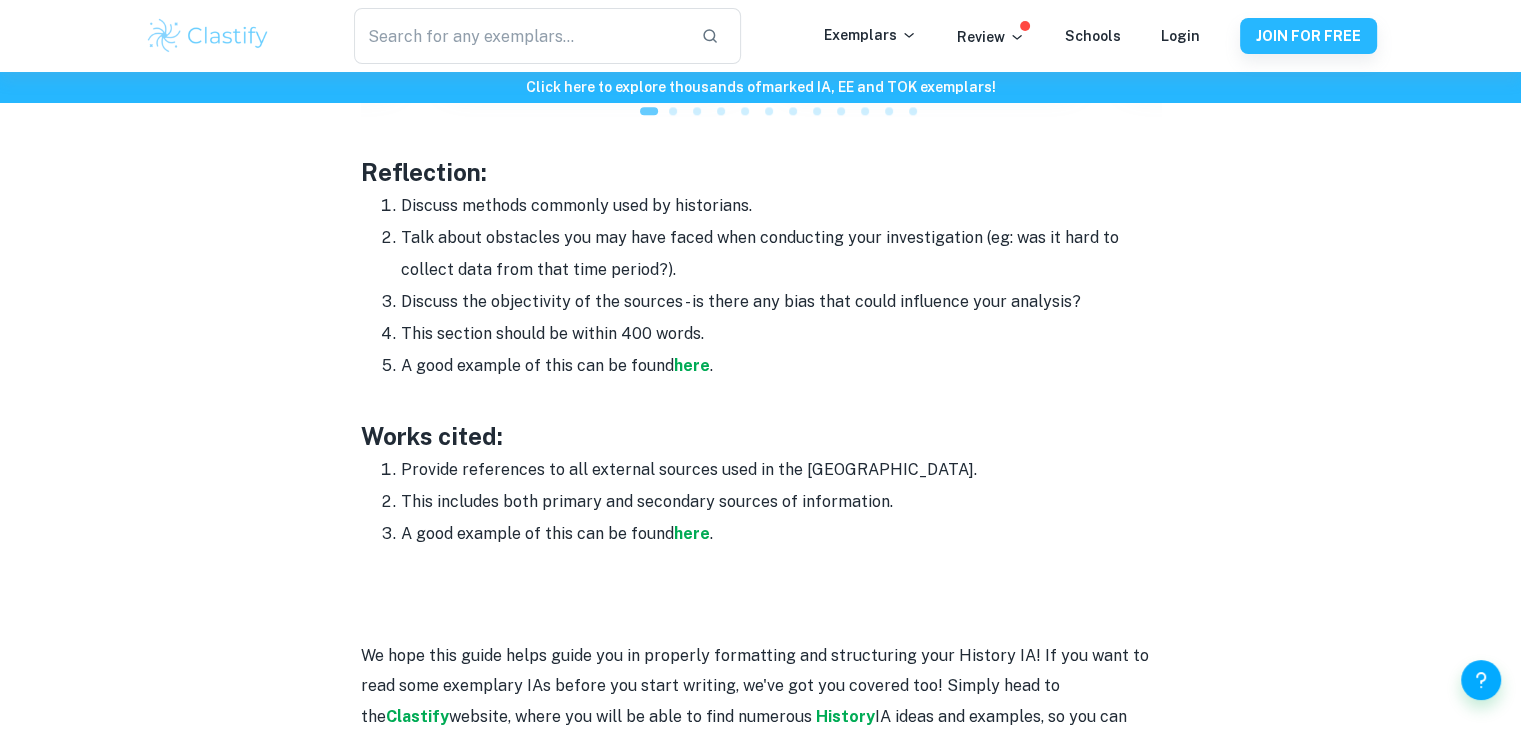 scroll, scrollTop: 2731, scrollLeft: 0, axis: vertical 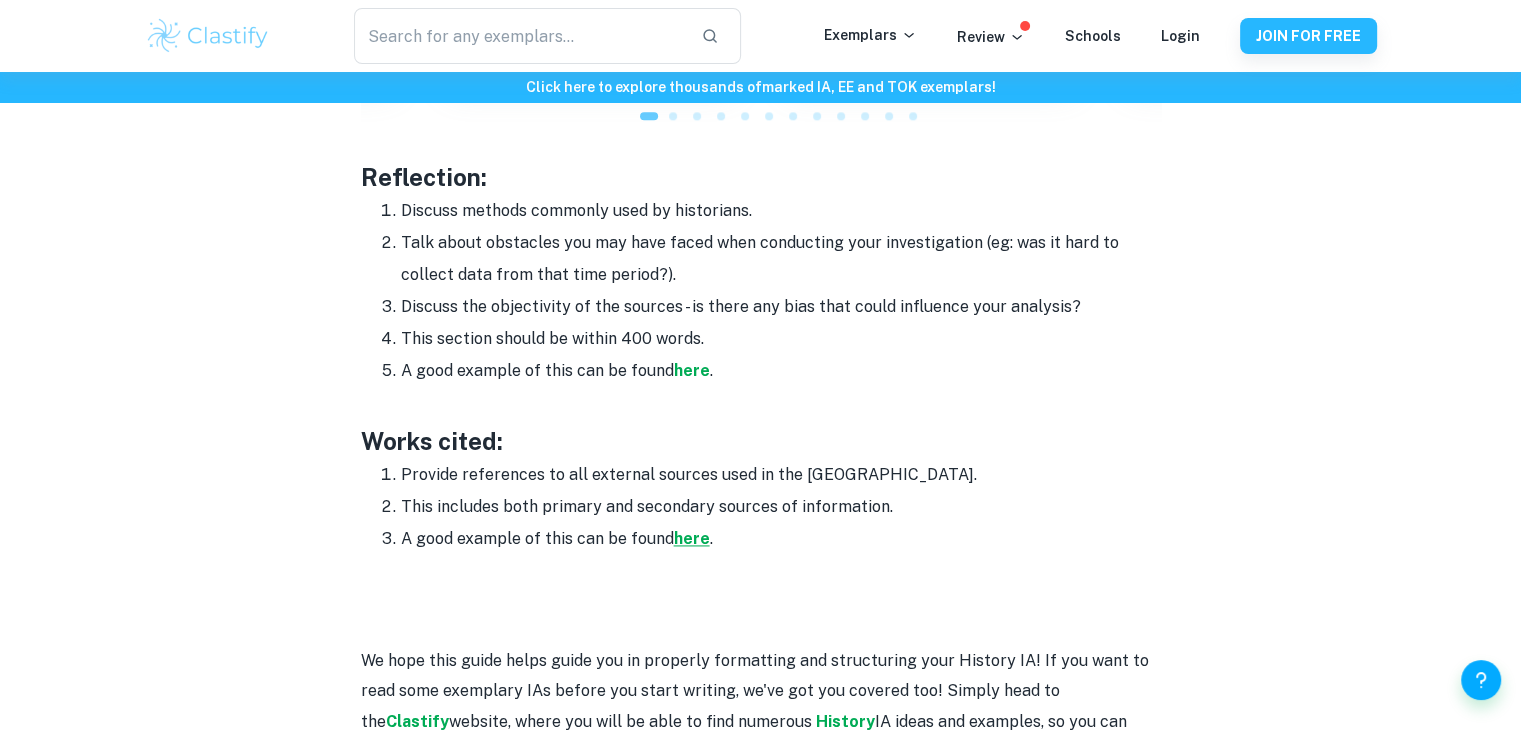 click on "here" at bounding box center (692, 538) 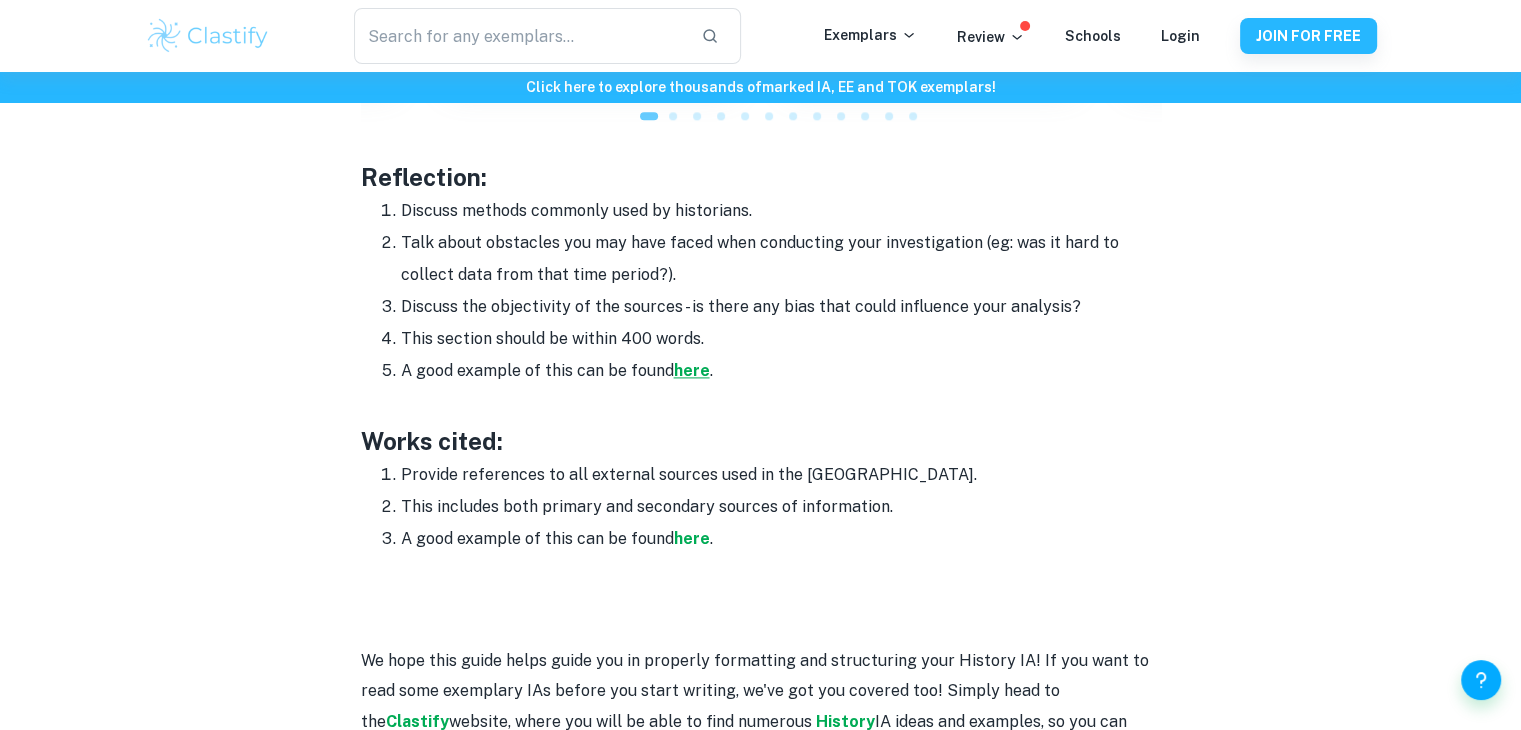 click on "here" at bounding box center (692, 370) 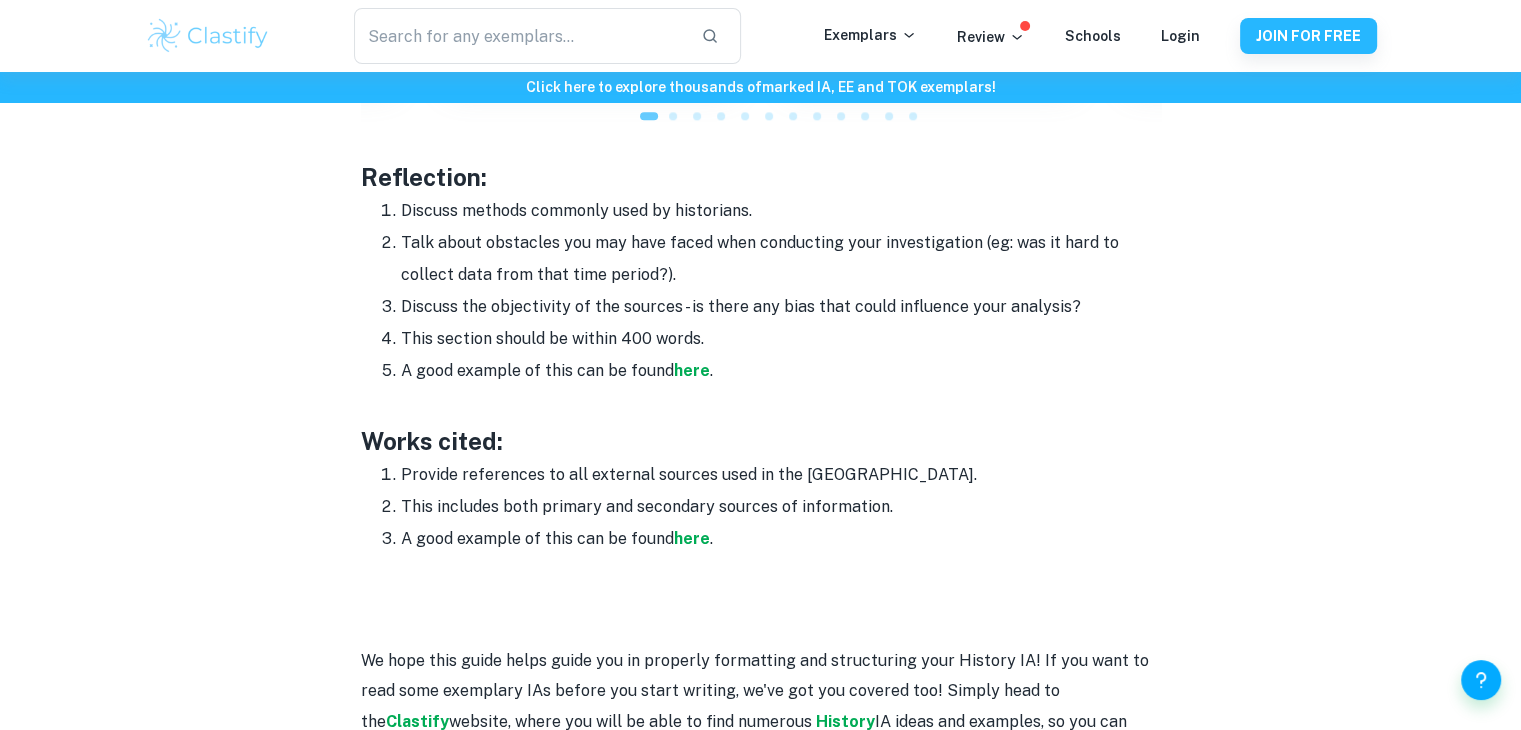click on "This section should be within 400 words." at bounding box center (781, 339) 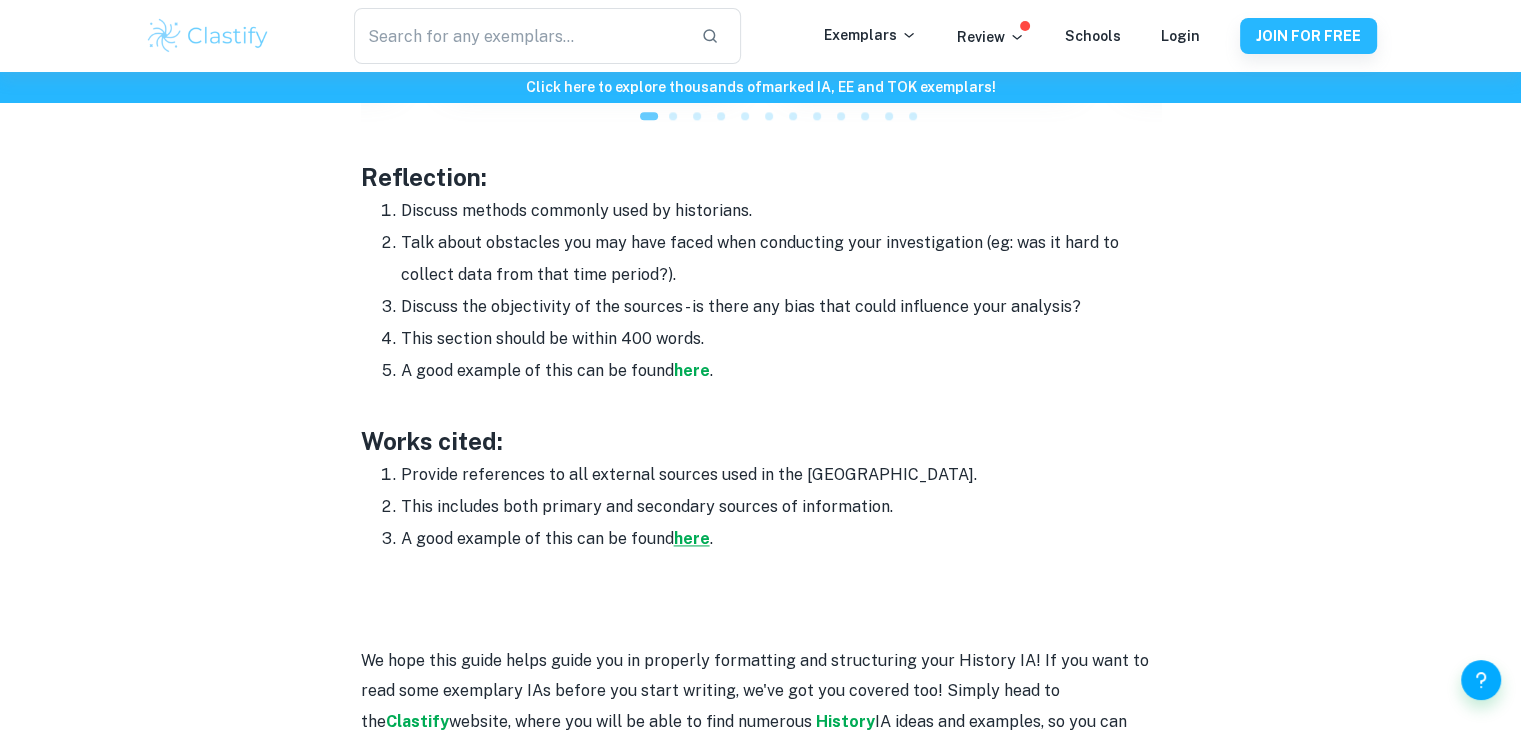 click on "here" at bounding box center [692, 538] 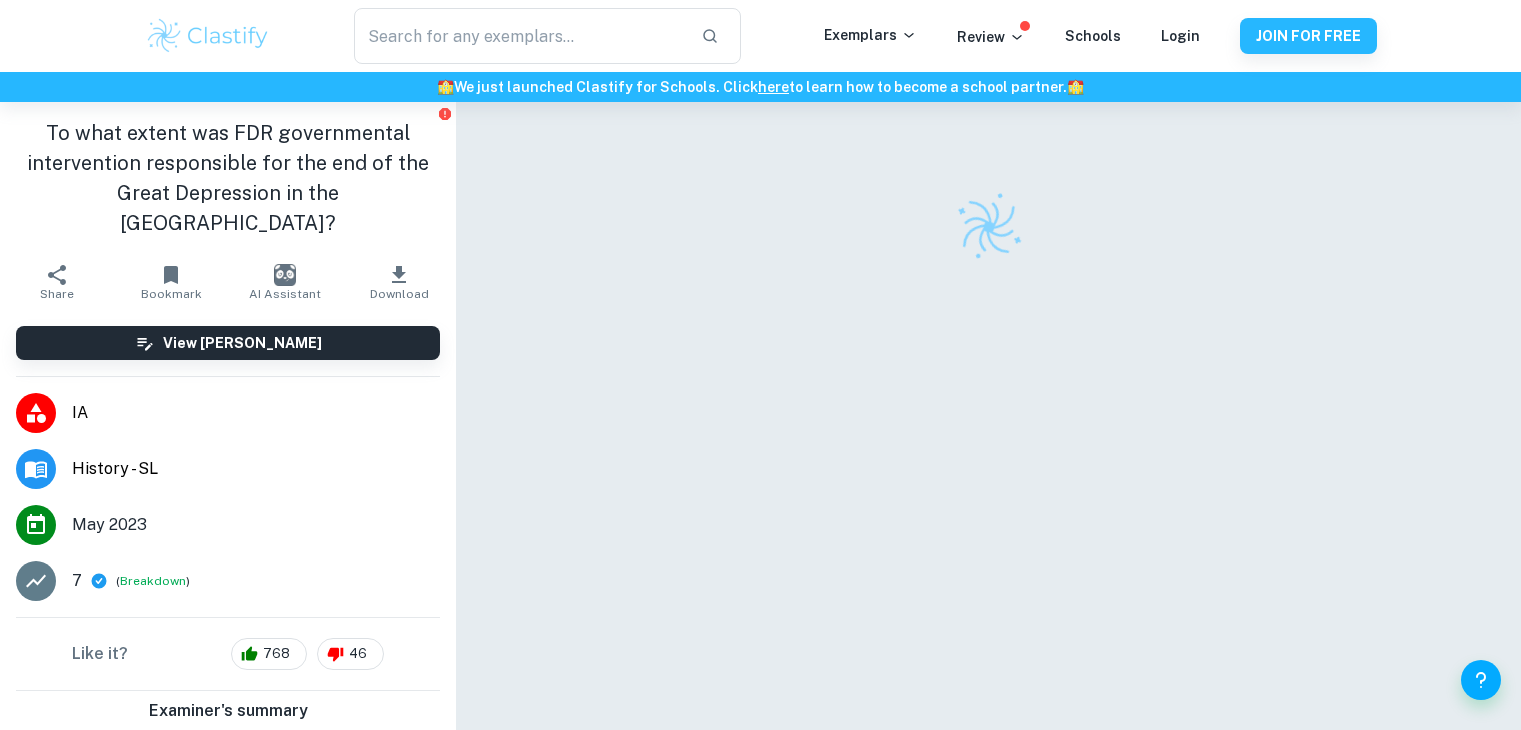 scroll, scrollTop: 0, scrollLeft: 0, axis: both 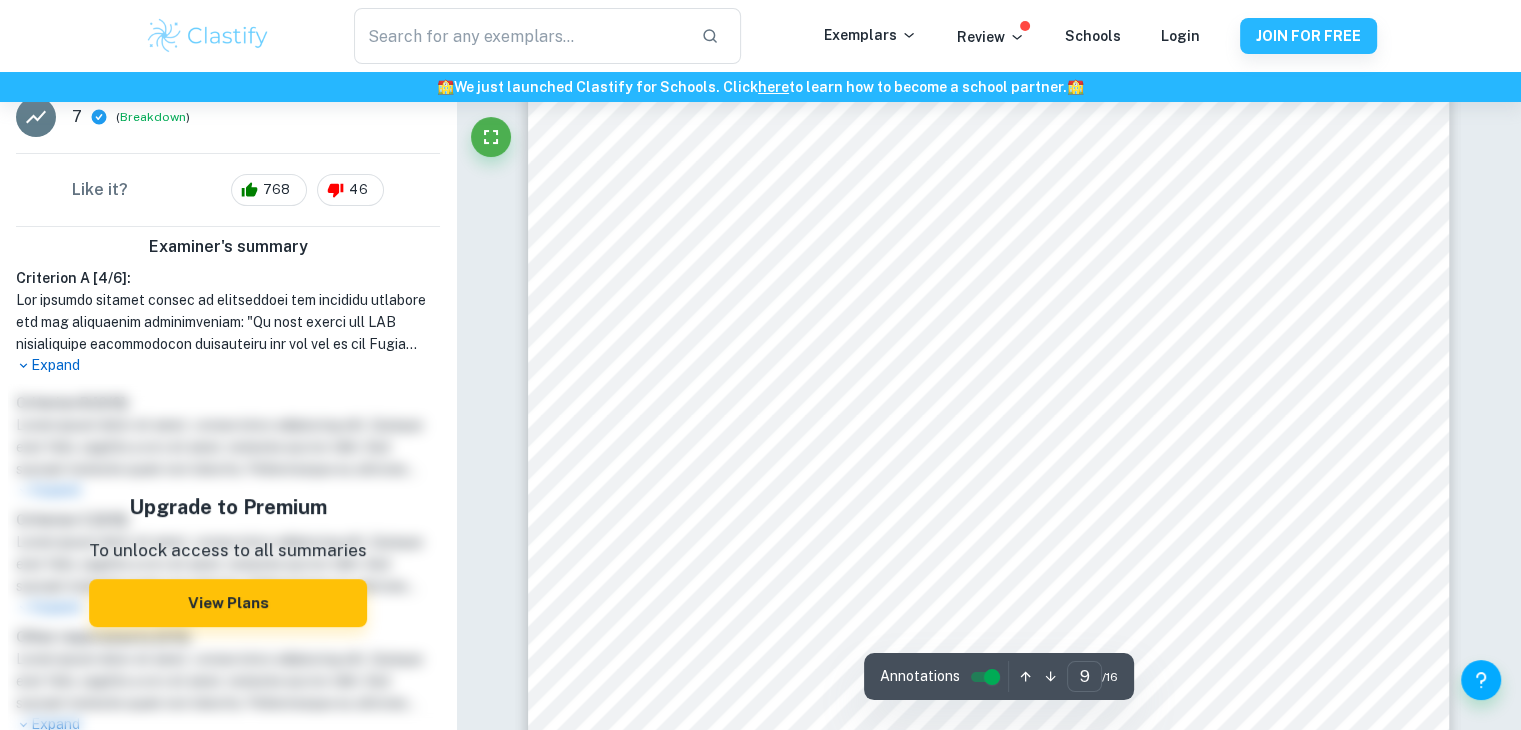 drag, startPoint x: 1525, startPoint y: 25, endPoint x: 1529, endPoint y: 424, distance: 399.02005 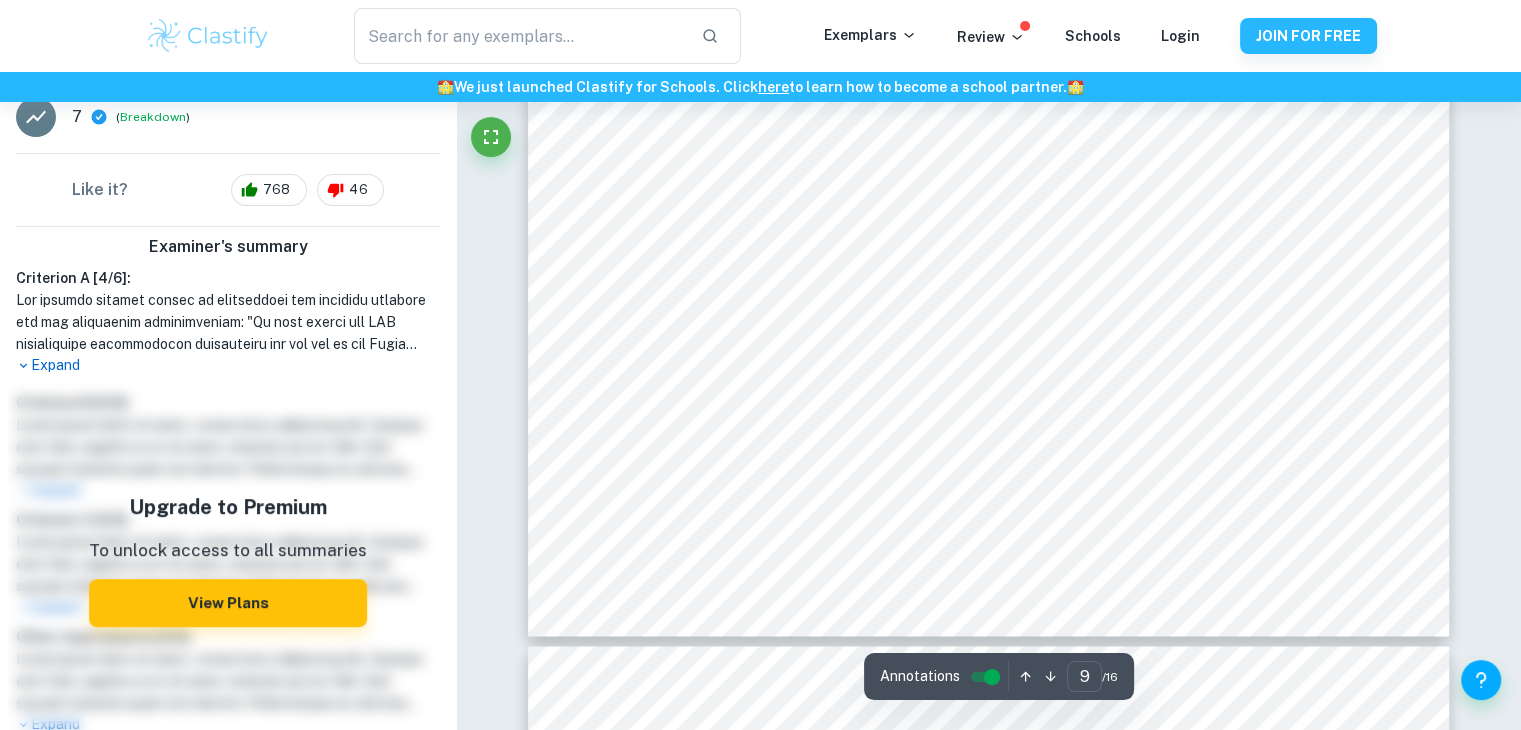 scroll, scrollTop: 10762, scrollLeft: 0, axis: vertical 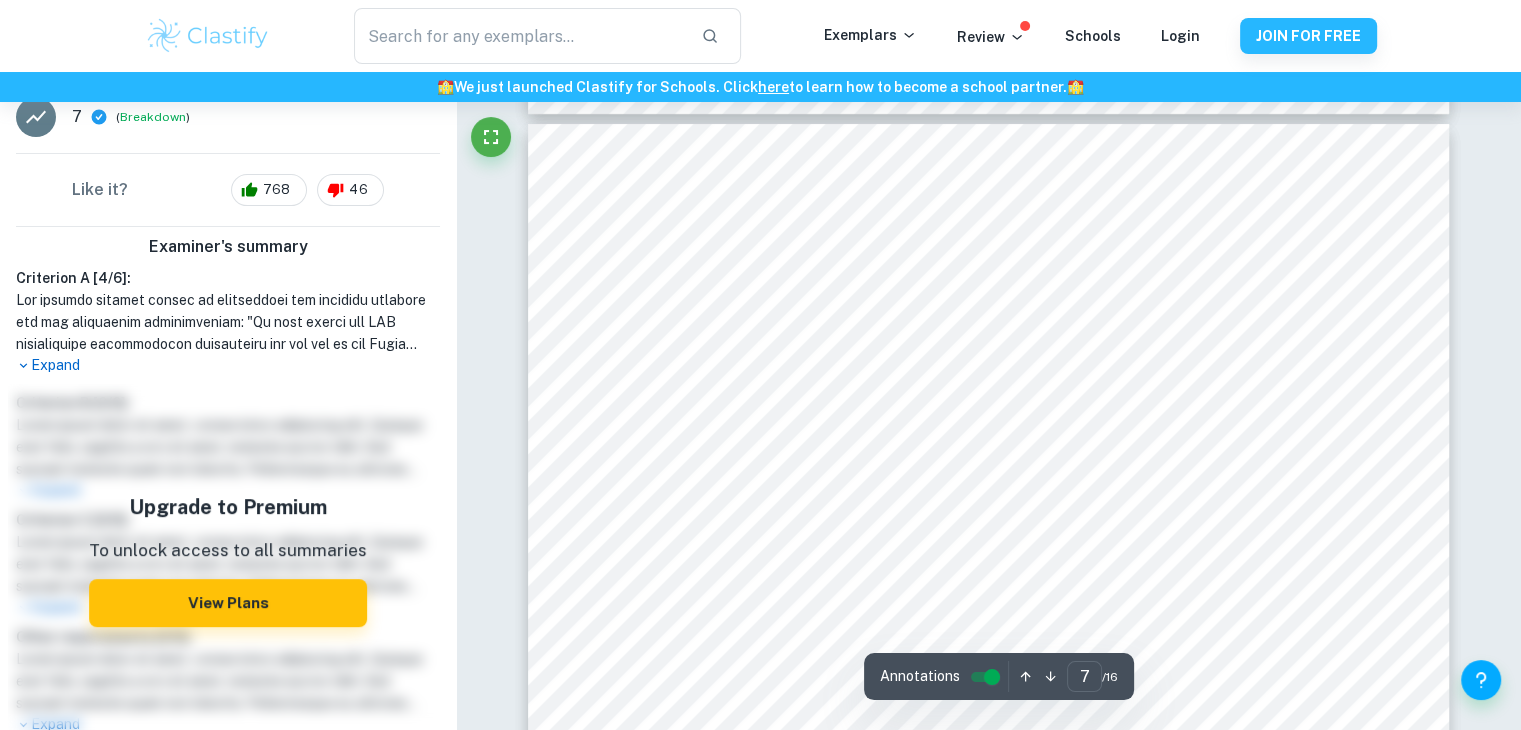 click on "Correct Criterion A :   The student clearly stated an appropriate and specific question for the historical investigation Comment:  The student uses the question: "To what extent was FDR governmental intervention responsible for the end of the Great Depression in the US?" Incorrect Criterion A :   The question selected has a clearly defined scope in terms of dates, significant historical figures, and historical events Comment:  The student is advised to present exactly what kind of FDR governmental intervention they will analyze. The question should be shifted to be something like this: "To what extent were governmental programs/financial schemes..." Incorrect Criterion A :   The question selected has a clearly defined scope in terms of dates, significant historical figures, and historical events Comment:  The student is advised to add the specific date focused on. This should be the scope of the governmental intervention discussed, for example, 1929-1939 Incorrect Criterion A :   Comment: Correct Criterion A" at bounding box center [988, 2523] 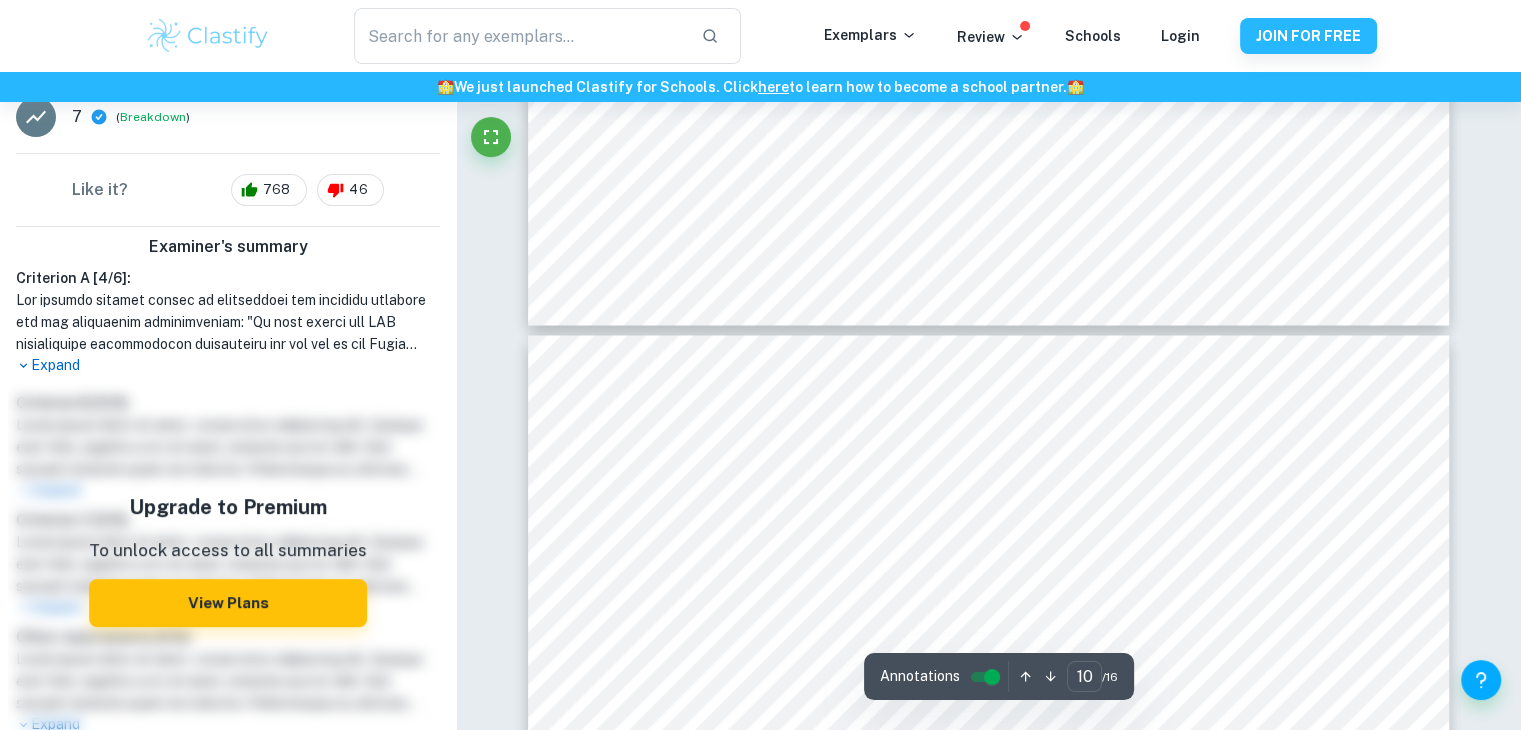 type on "9" 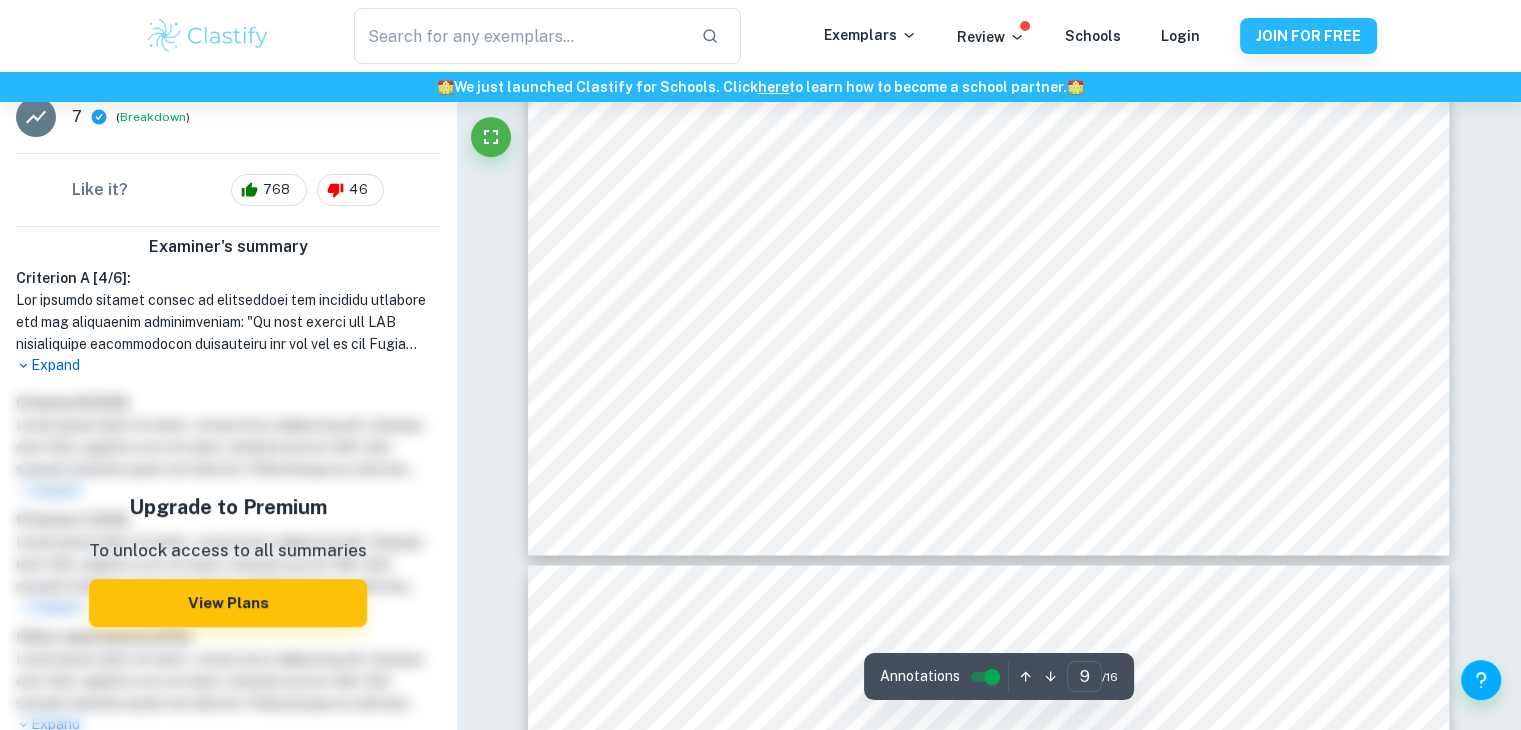 scroll, scrollTop: 10704, scrollLeft: 0, axis: vertical 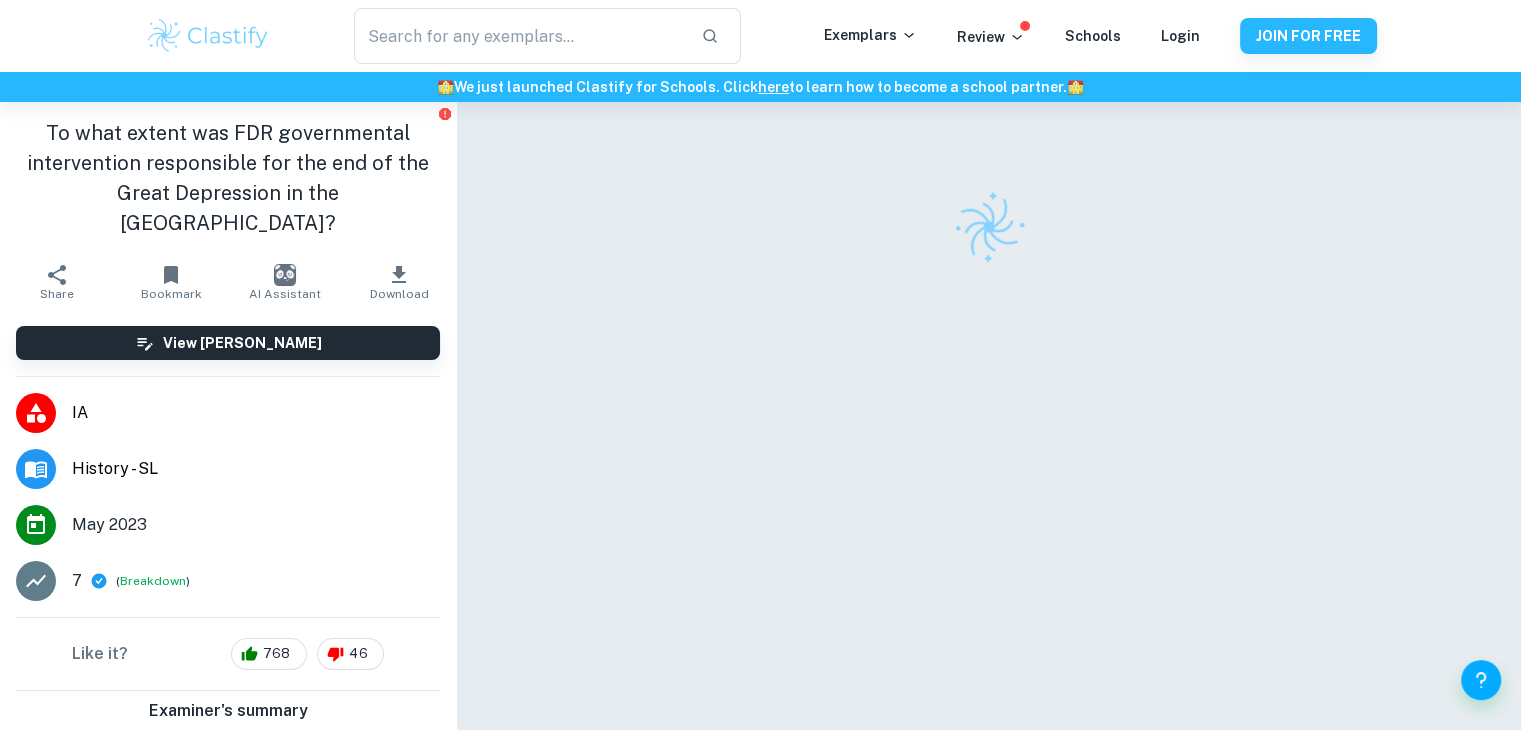 click on "We value your privacy We use cookies to enhance your browsing experience, serve personalised ads or content, and analyse our traffic. By clicking "Accept All", you consent to our use of cookies.   Cookie Policy Customise   Reject All   Accept All   Customise Consent Preferences   We use cookies to help you navigate efficiently and perform certain functions. You will find detailed information about all cookies under each consent category below. The cookies that are categorised as "Necessary" are stored on your browser as they are essential for enabling the basic functionalities of the site. ...  Show more For more information on how Google's third-party cookies operate and handle your data, see:   Google Privacy Policy Necessary Always Active Necessary cookies are required to enable the basic features of this site, such as providing secure log-in or adjusting your consent preferences. These cookies do not store any personally identifiable data. Functional Analytics Performance Advertisement Uncategorised" at bounding box center [760, 365] 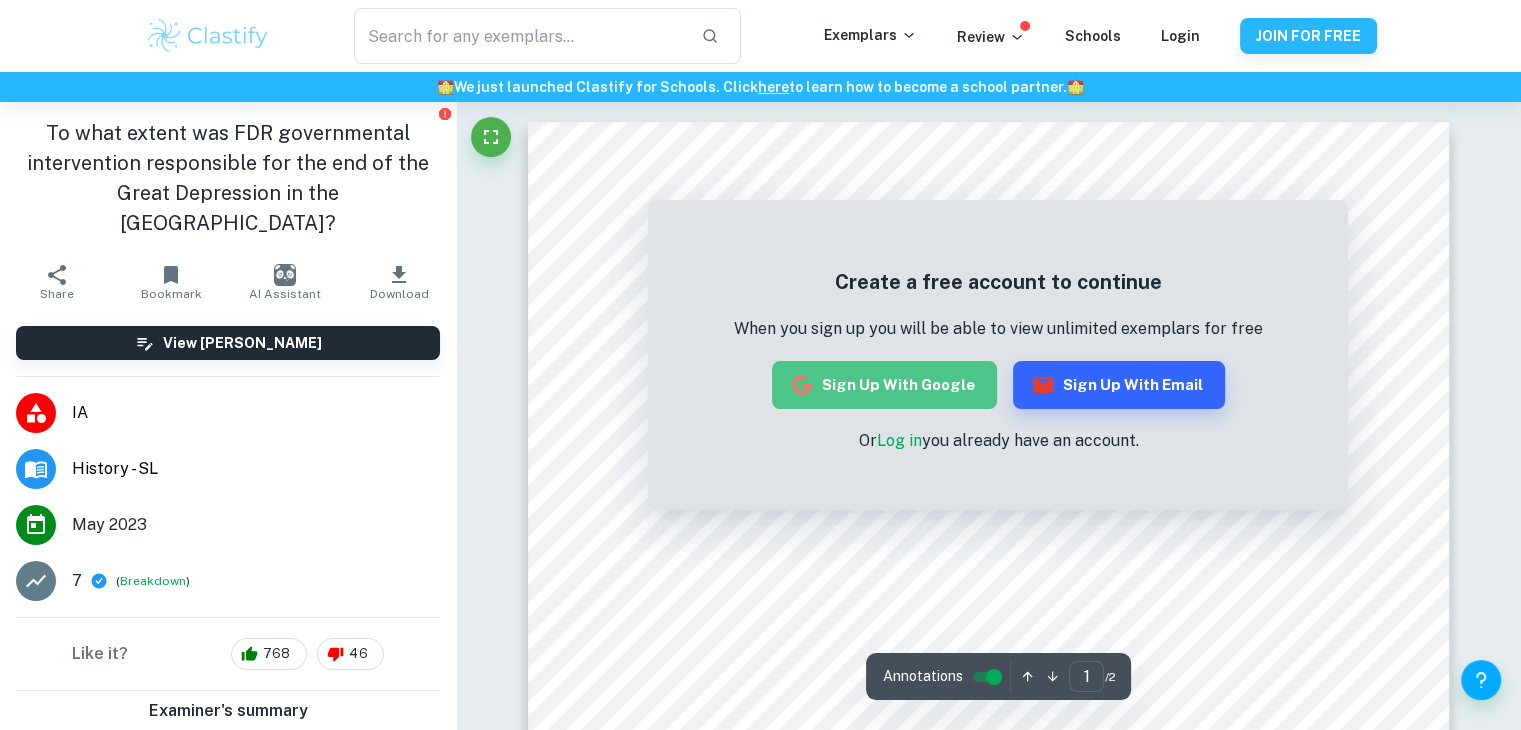 click on "Sign up with Google" at bounding box center (884, 385) 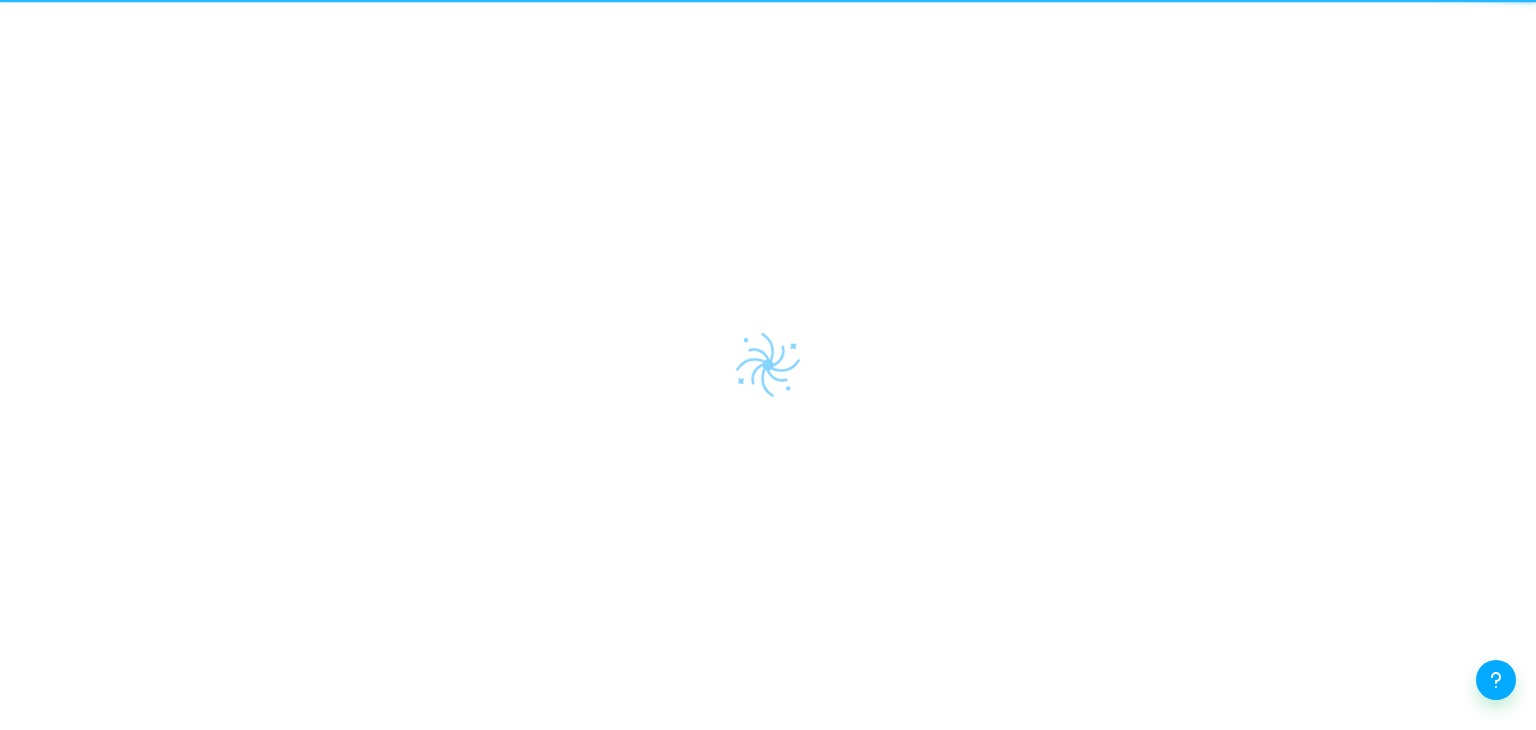 scroll, scrollTop: 0, scrollLeft: 0, axis: both 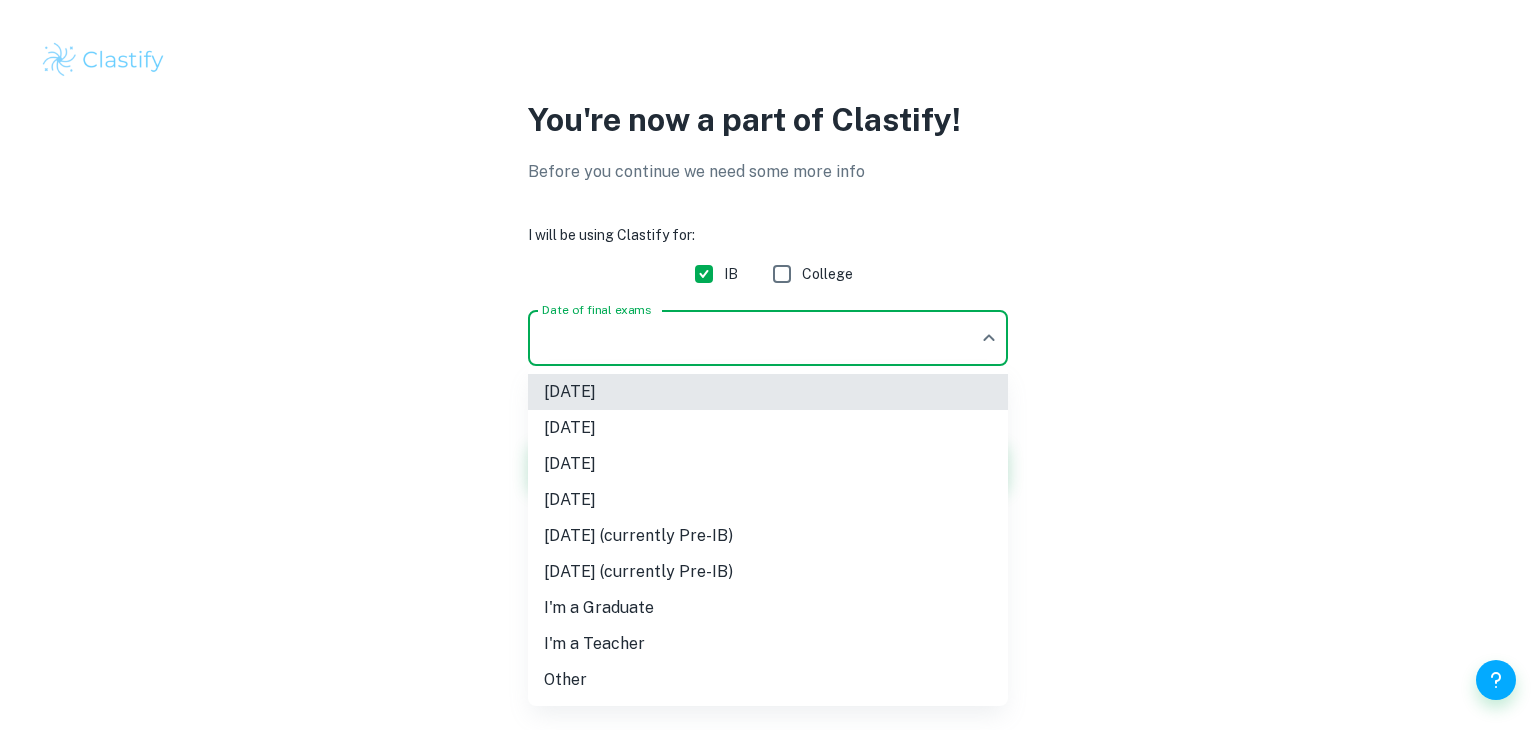 click on "We value your privacy We use cookies to enhance your browsing experience, serve personalised ads or content, and analyse our traffic. By clicking "Accept All", you consent to our use of cookies.   Cookie Policy Customise   Reject All   Accept All   Customise Consent Preferences   We use cookies to help you navigate efficiently and perform certain functions. You will find detailed information about all cookies under each consent category below. The cookies that are categorised as "Necessary" are stored on your browser as they are essential for enabling the basic functionalities of the site. ...  Show more For more information on how Google's third-party cookies operate and handle your data, see:   Google Privacy Policy Necessary Always Active Necessary cookies are required to enable the basic features of this site, such as providing secure log-in or adjusting your consent preferences. These cookies do not store any personally identifiable data. Functional Analytics Performance Advertisement Uncategorised" at bounding box center [768, 365] 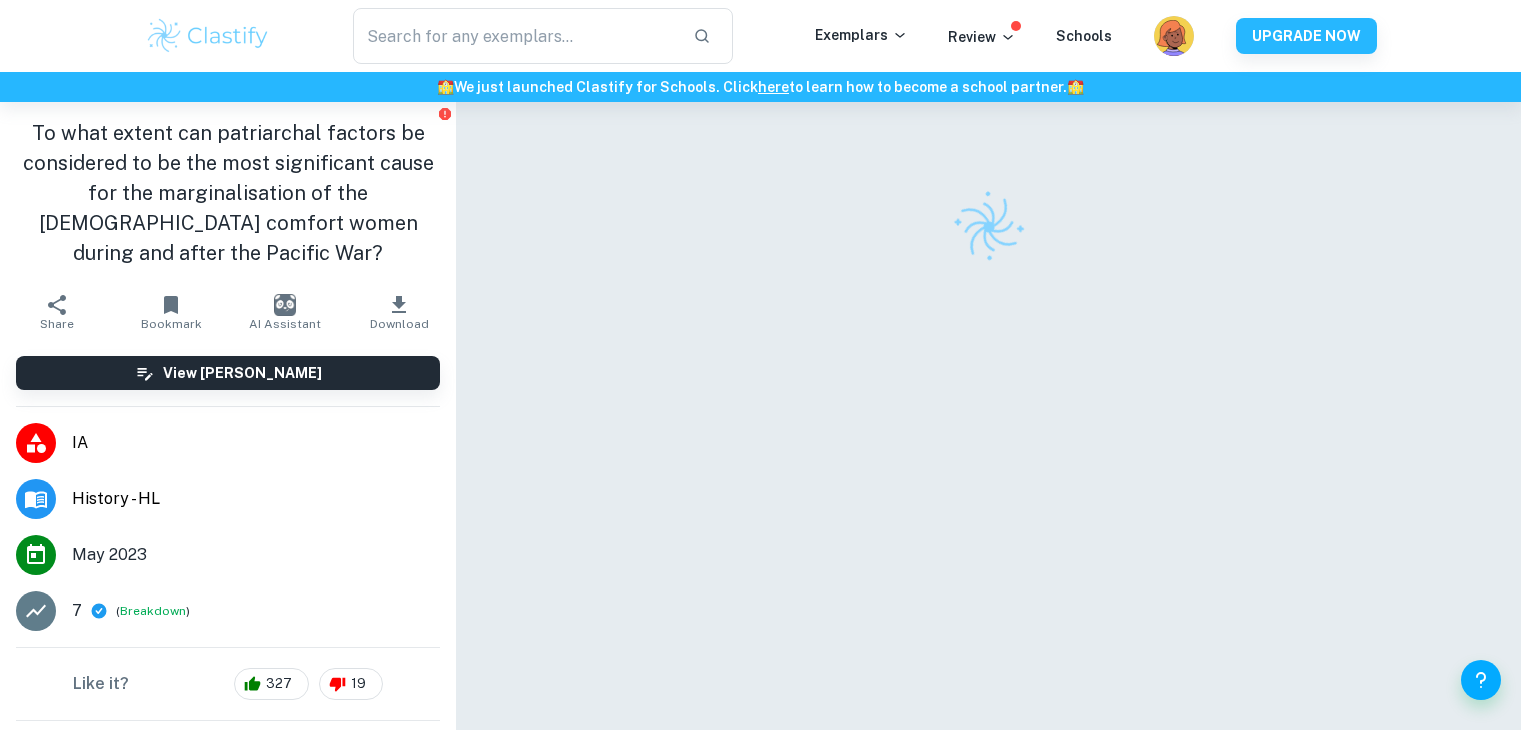 scroll, scrollTop: 0, scrollLeft: 0, axis: both 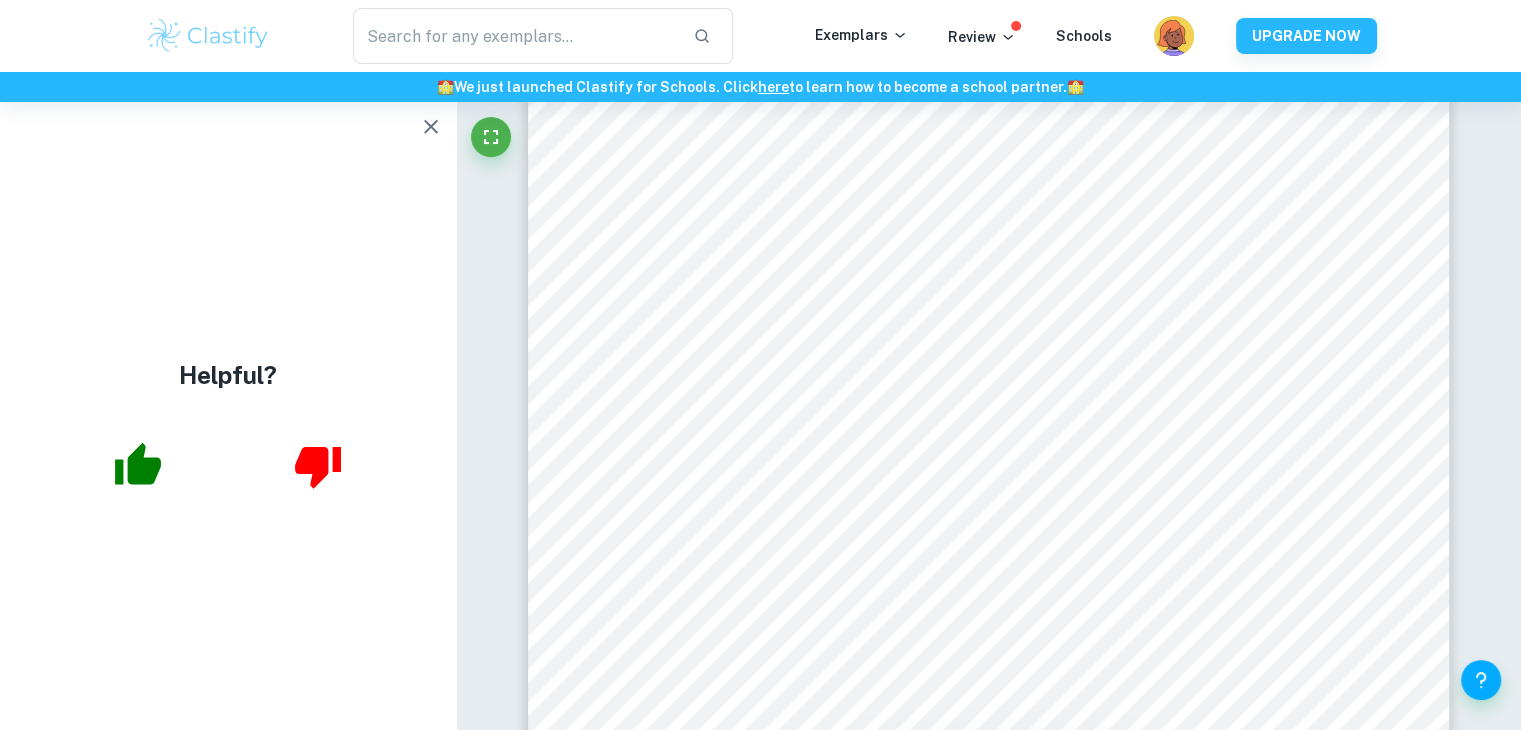 click on "Correct Criterion A :   The student clearly stated an appropriate and specific question for the historical investigation Comment:  The student proposes the question: "To what extent can patriarchal factors be considered to be the most significant cause for the marginalization of the [DEMOGRAPHIC_DATA] comfort women during and after the Pacific War?" Correct Criterion A :   The question selected has a clearly defined scope in terms of dates, significant historical figures, and historical events Comment:  The student focuses on patriarchal factors and the marginalization of [DEMOGRAPHIC_DATA] comfort women. The student also presents a historical event, the Pacific war Correct Criterion A :   The question selected has a clearly defined scope in terms of dates, significant historical figures, and historical events Comment:  The student focuses on patriarchal factors and the marginalization of [DEMOGRAPHIC_DATA] comfort women. The student also presents a historical event, the Pacific war Correct Criterion A :   Comment: Correct :" at bounding box center (988, -3952) 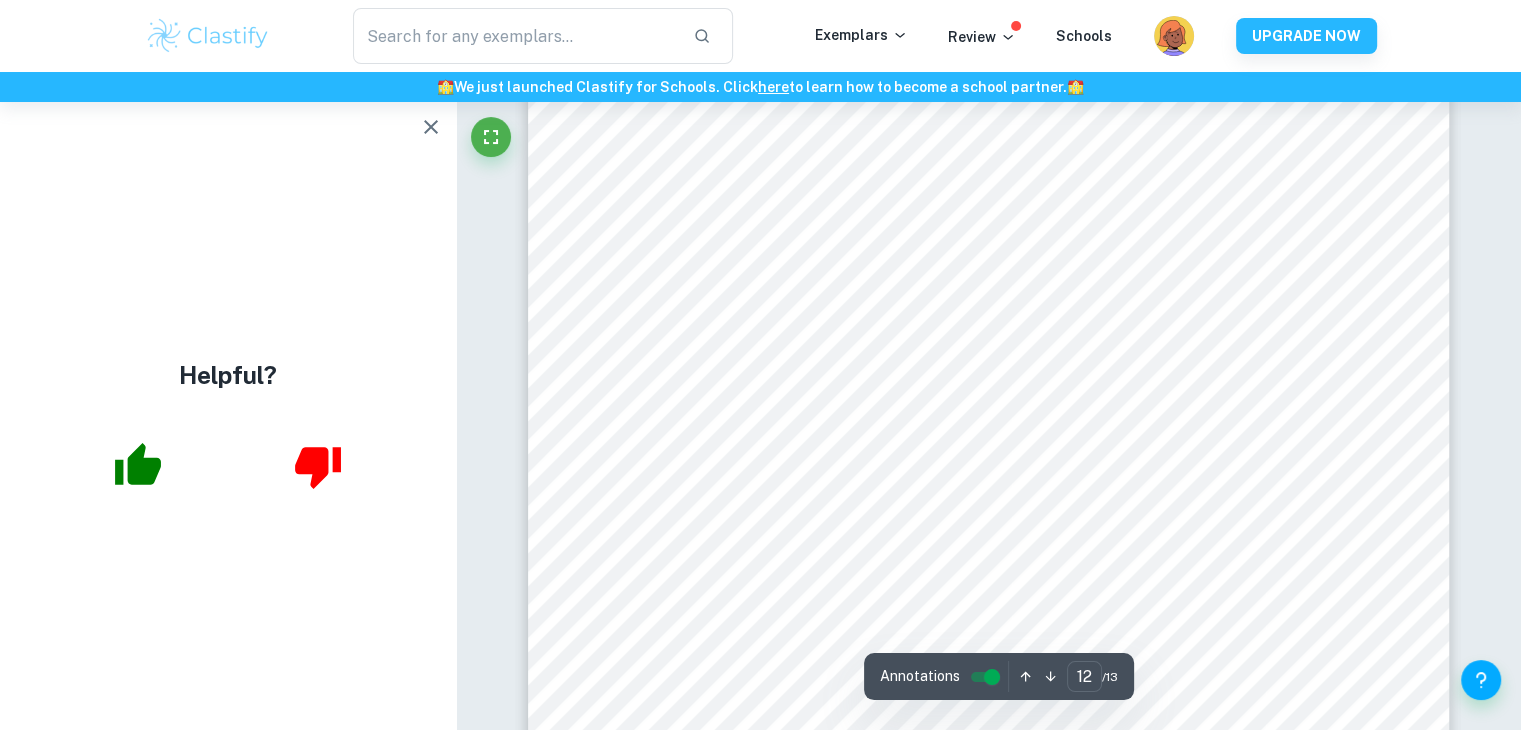 scroll, scrollTop: 15070, scrollLeft: 0, axis: vertical 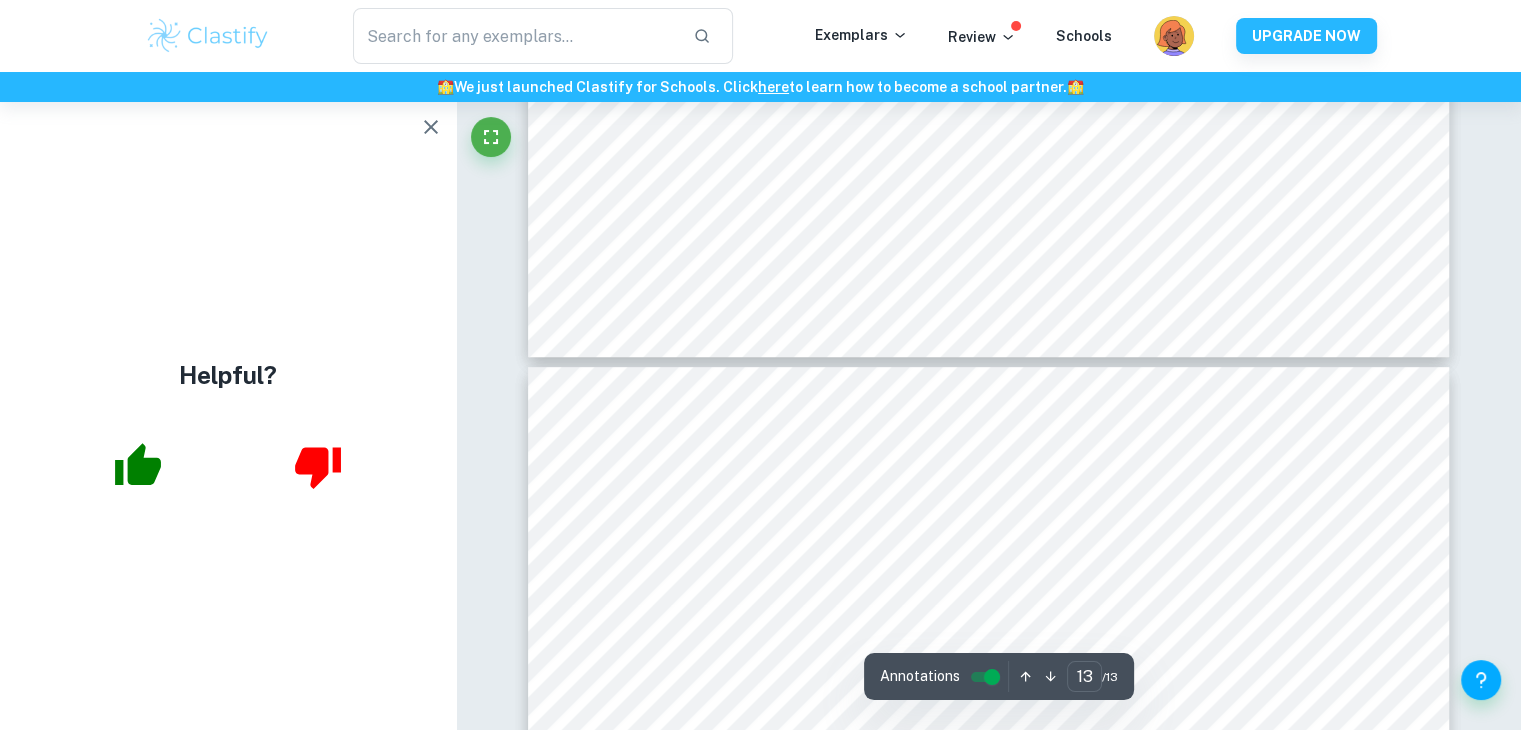 type on "12" 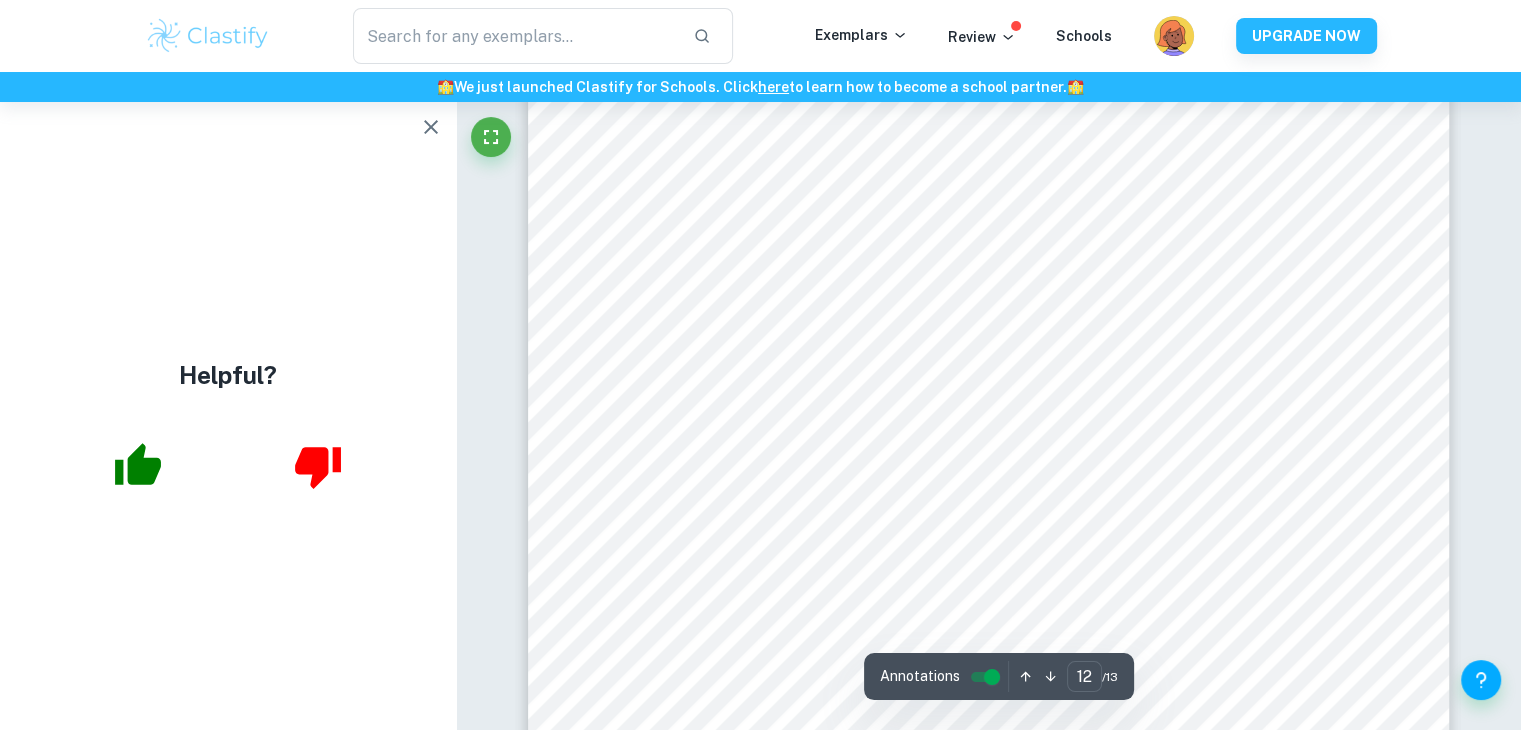 scroll, scrollTop: 15396, scrollLeft: 0, axis: vertical 